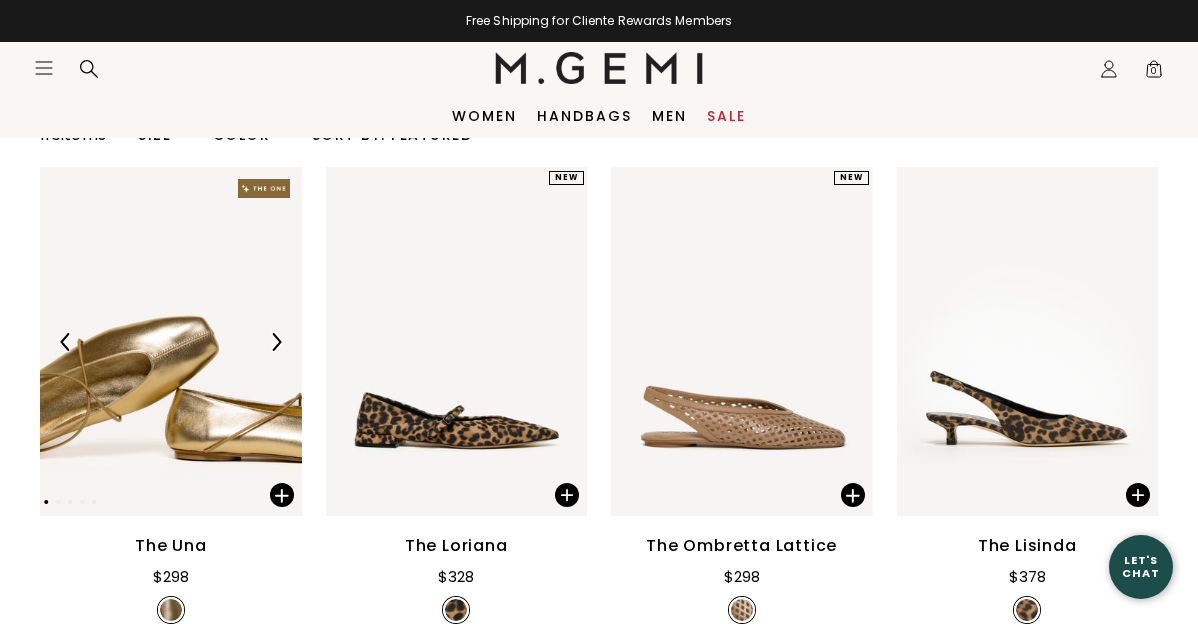scroll, scrollTop: 0, scrollLeft: 0, axis: both 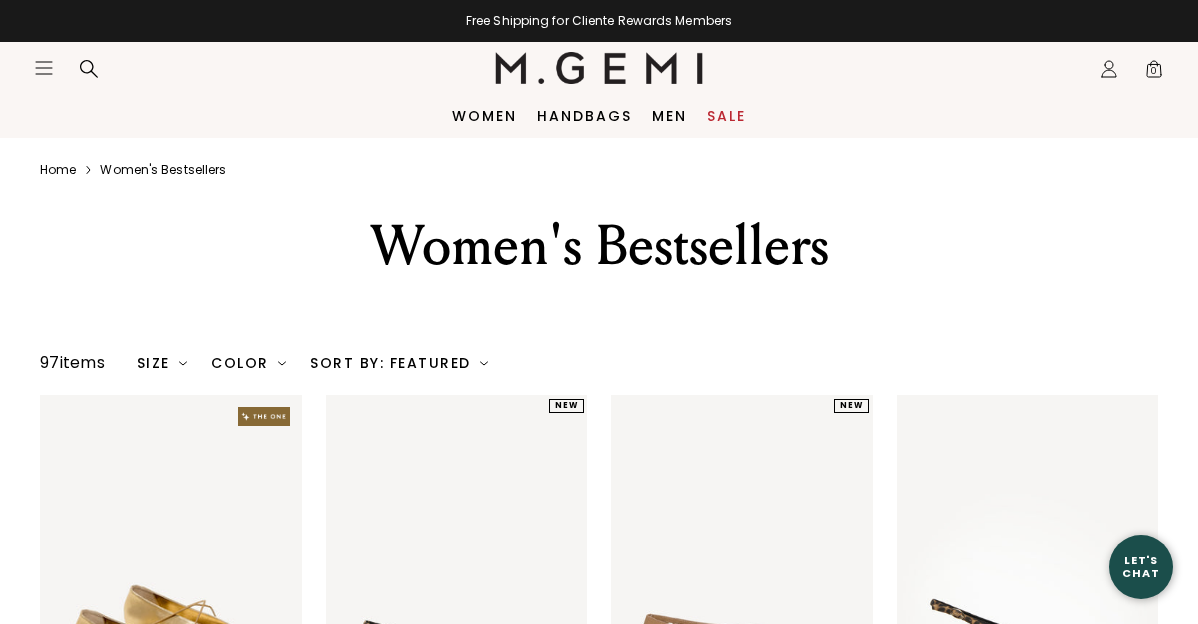 click on "Sale" at bounding box center [0, 0] 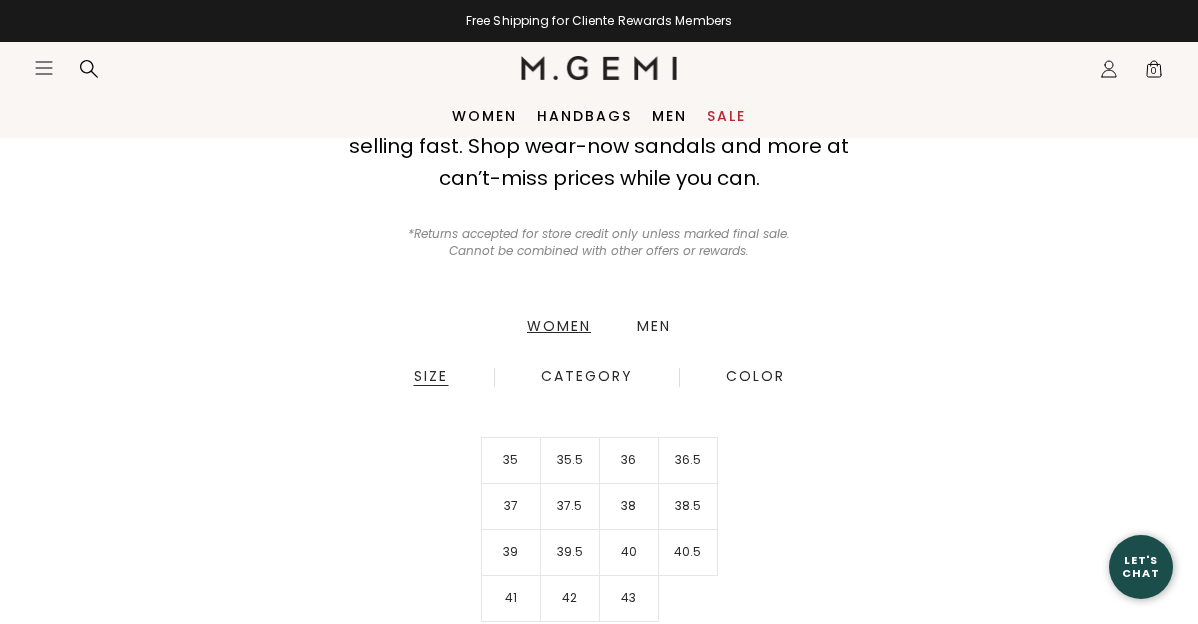 scroll, scrollTop: 228, scrollLeft: 0, axis: vertical 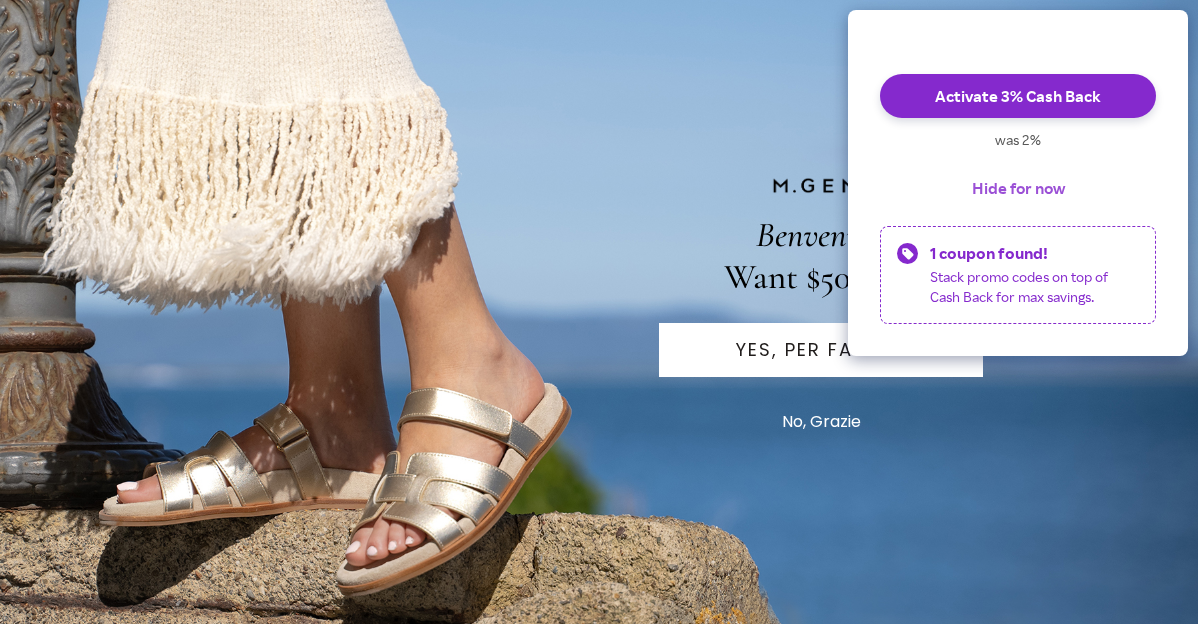 click on "Hide for now" at bounding box center [1018, 188] 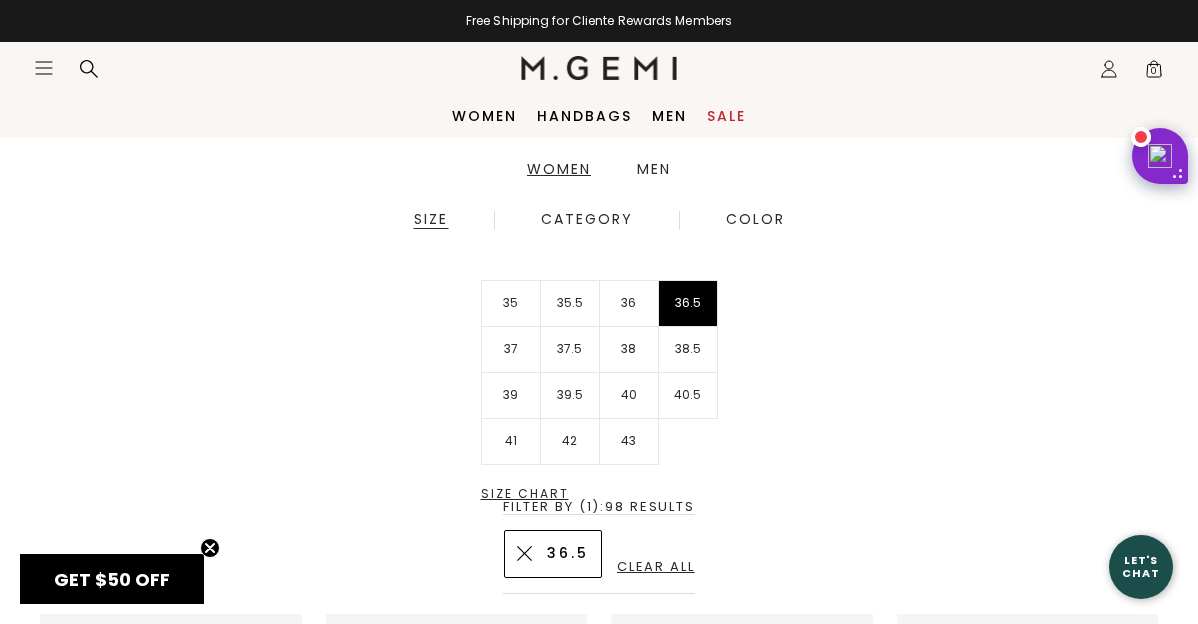 scroll, scrollTop: 379, scrollLeft: 0, axis: vertical 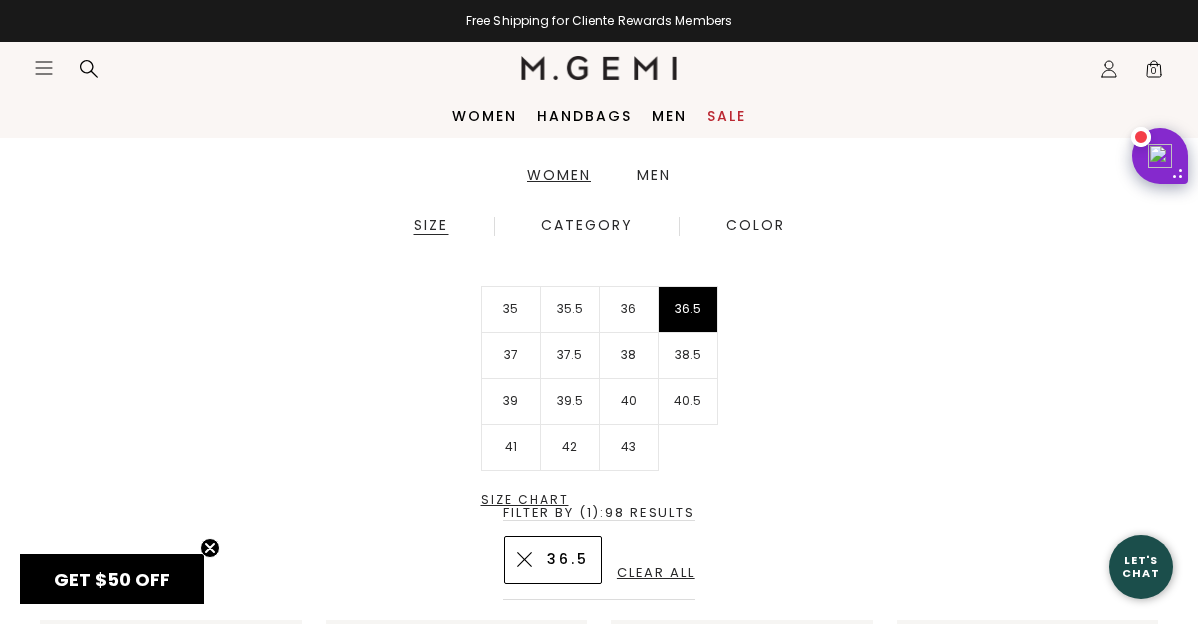 click on "36" at bounding box center (629, 310) 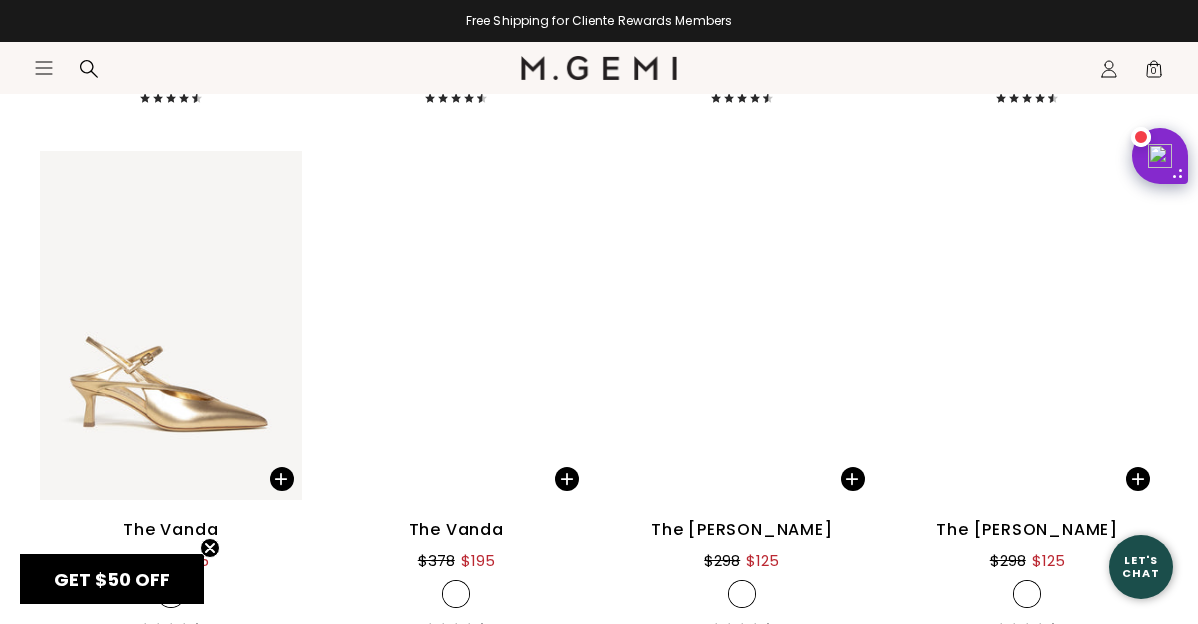 scroll, scrollTop: 2455, scrollLeft: 0, axis: vertical 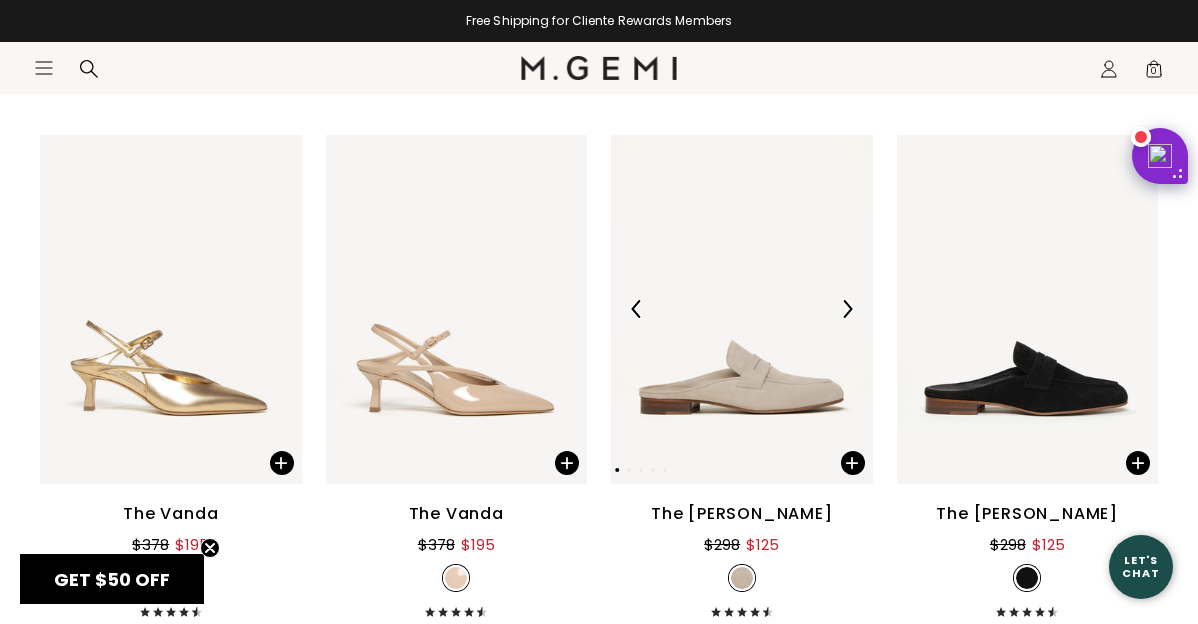 click at bounding box center [847, 309] 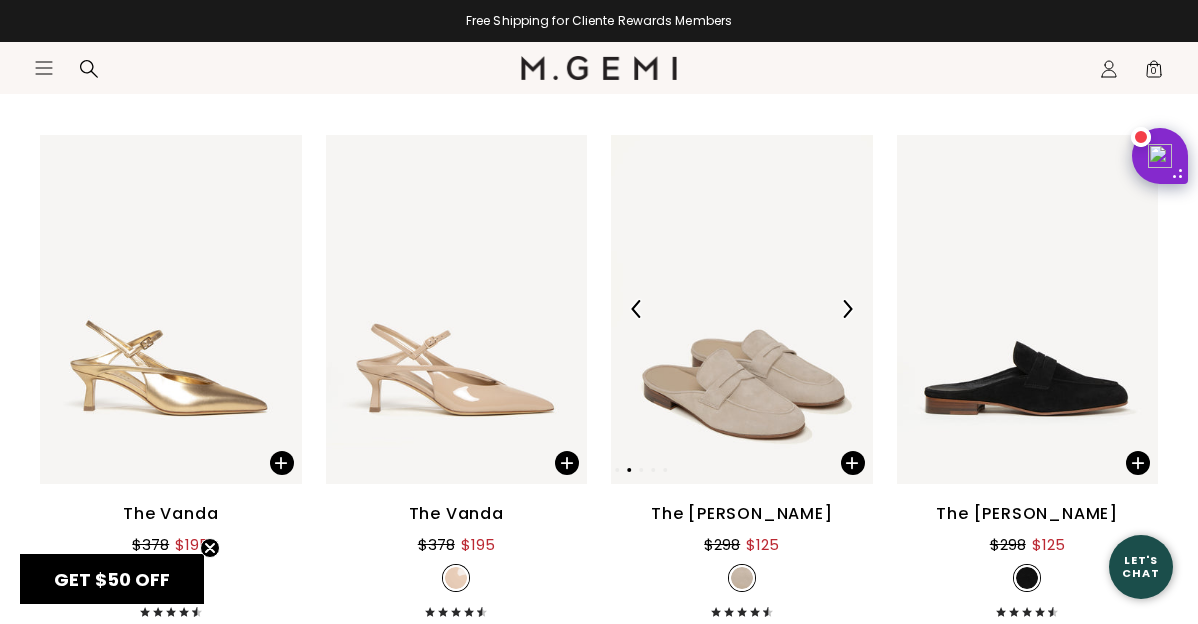 click at bounding box center (847, 309) 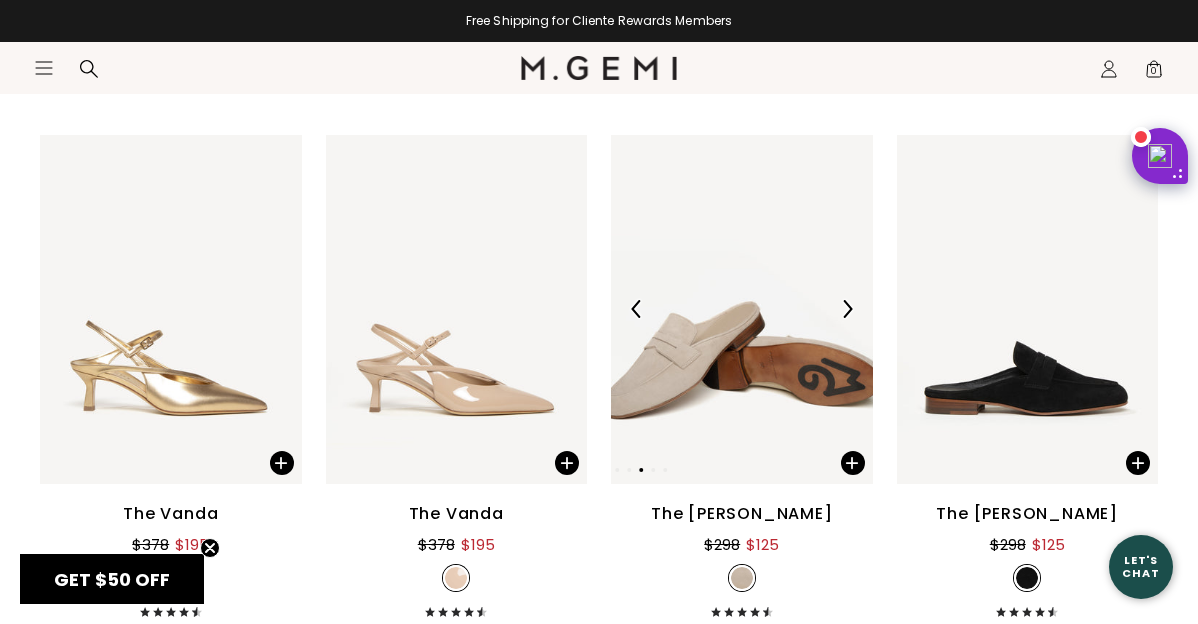 click at bounding box center [847, 309] 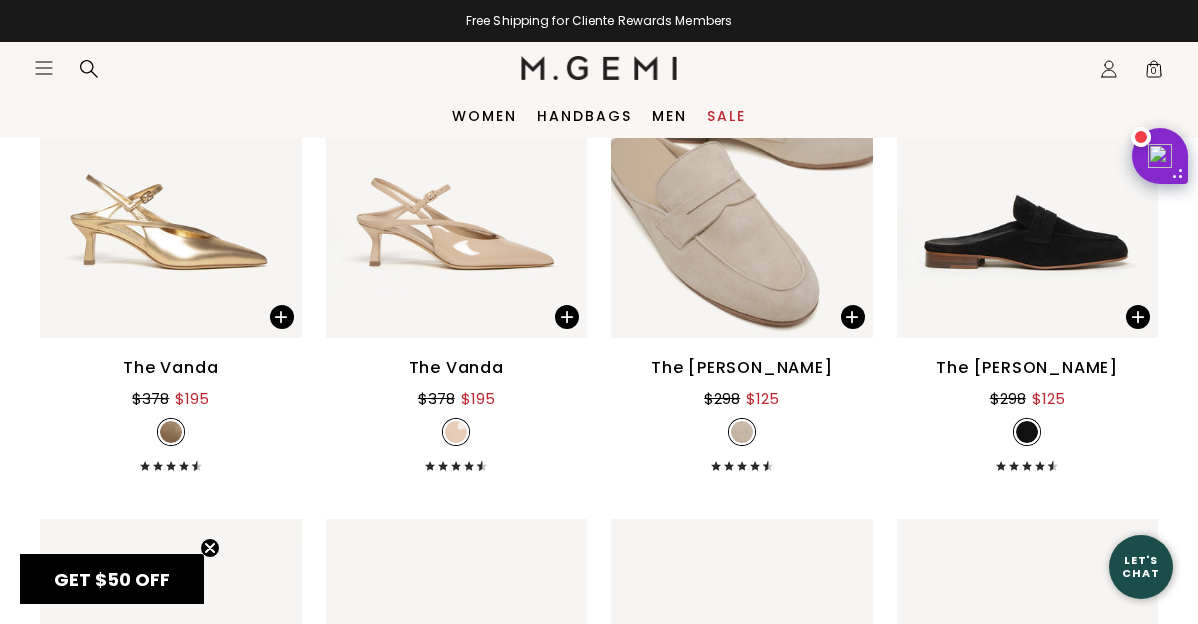 scroll, scrollTop: 2561, scrollLeft: 0, axis: vertical 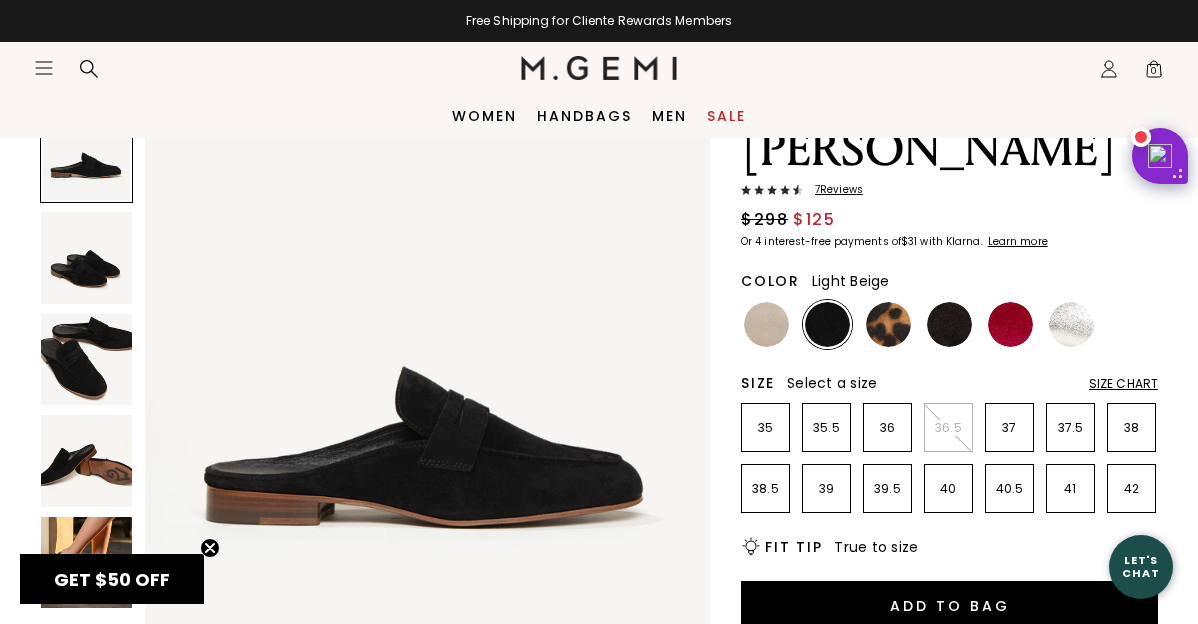 click at bounding box center (766, 324) 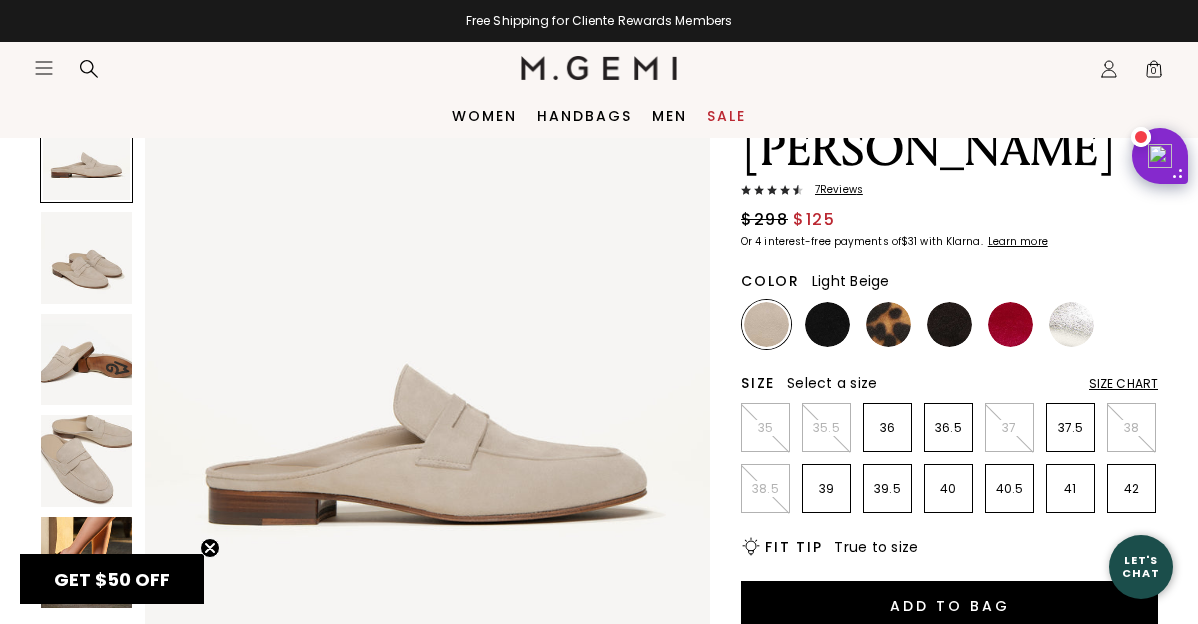 scroll, scrollTop: 0, scrollLeft: 0, axis: both 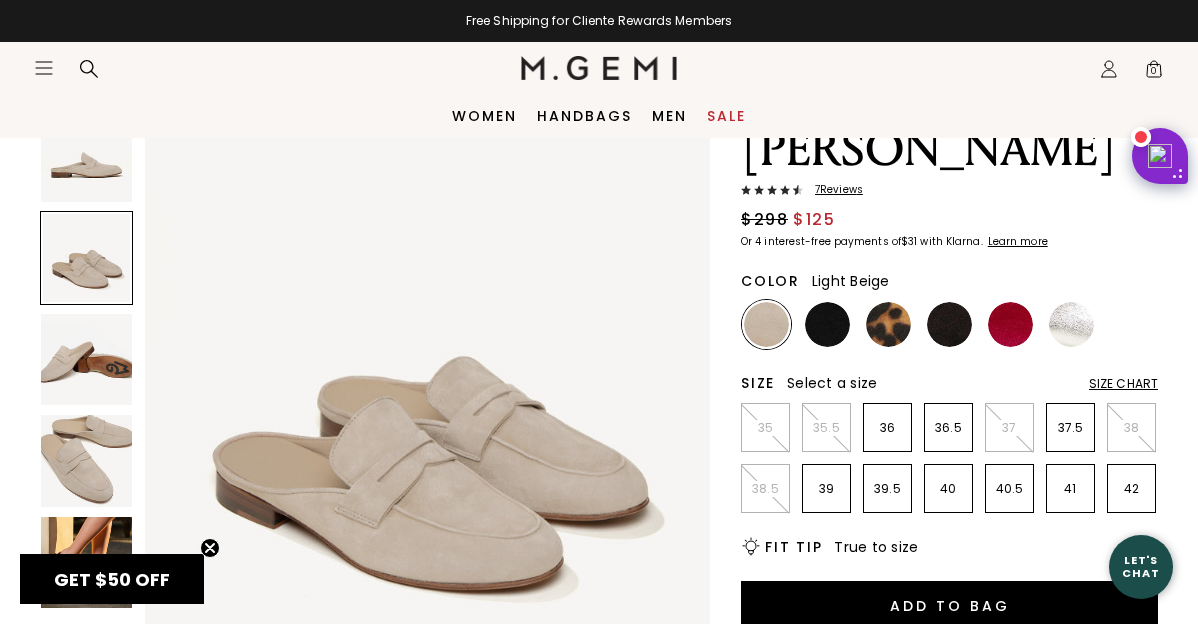 click at bounding box center (86, 359) 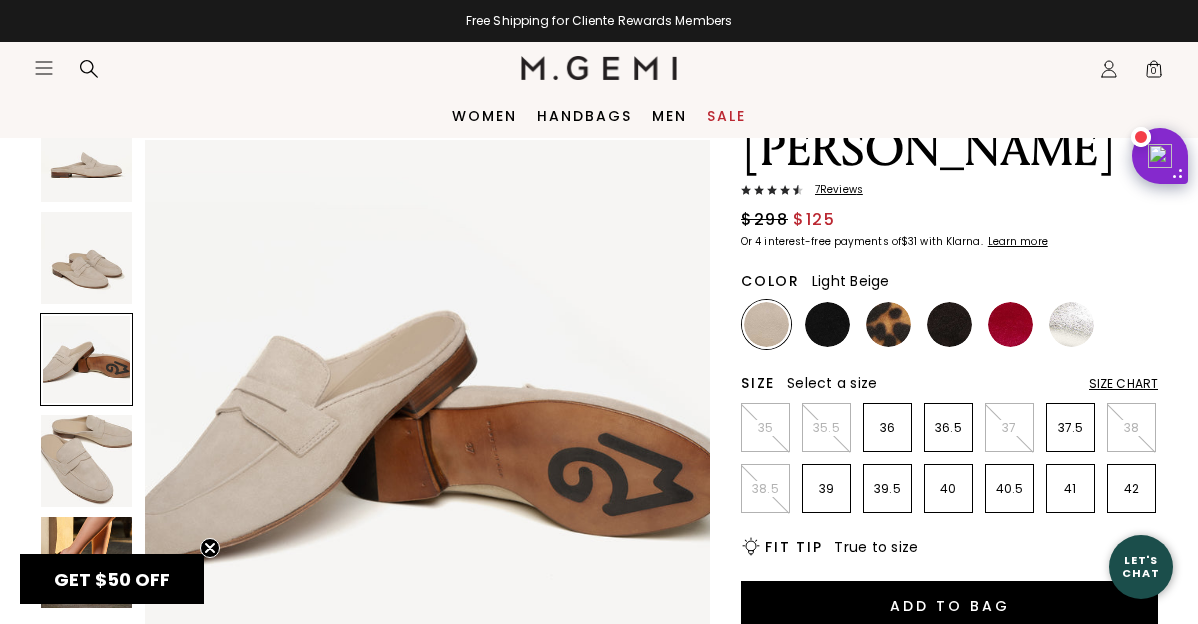 click at bounding box center (86, 460) 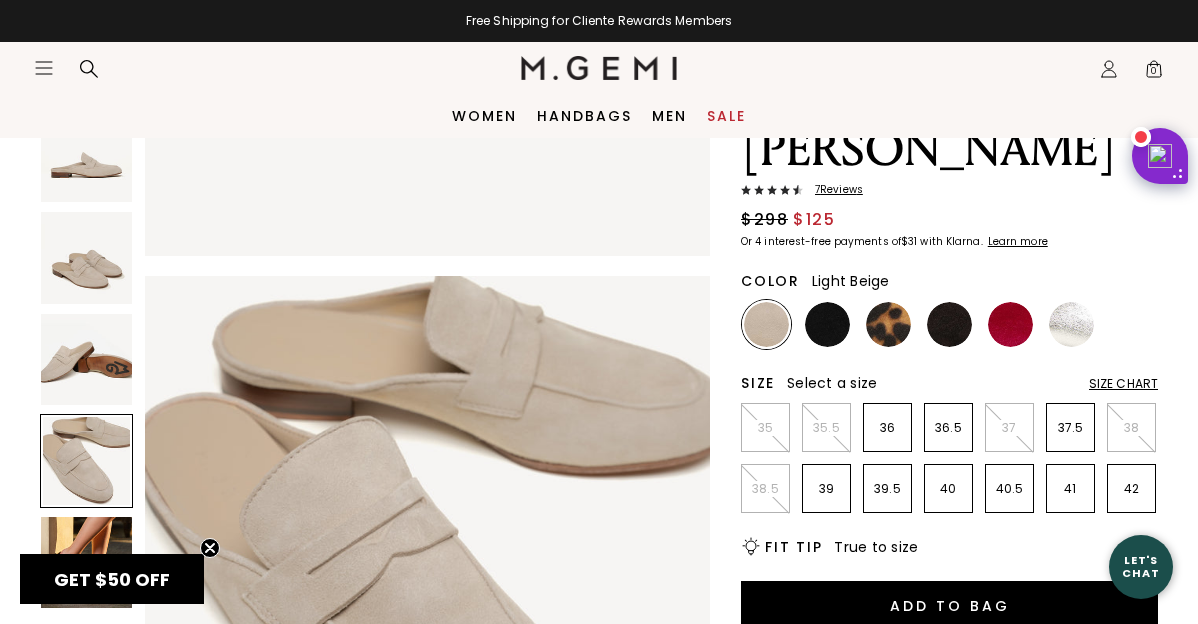 scroll, scrollTop: 1709, scrollLeft: 0, axis: vertical 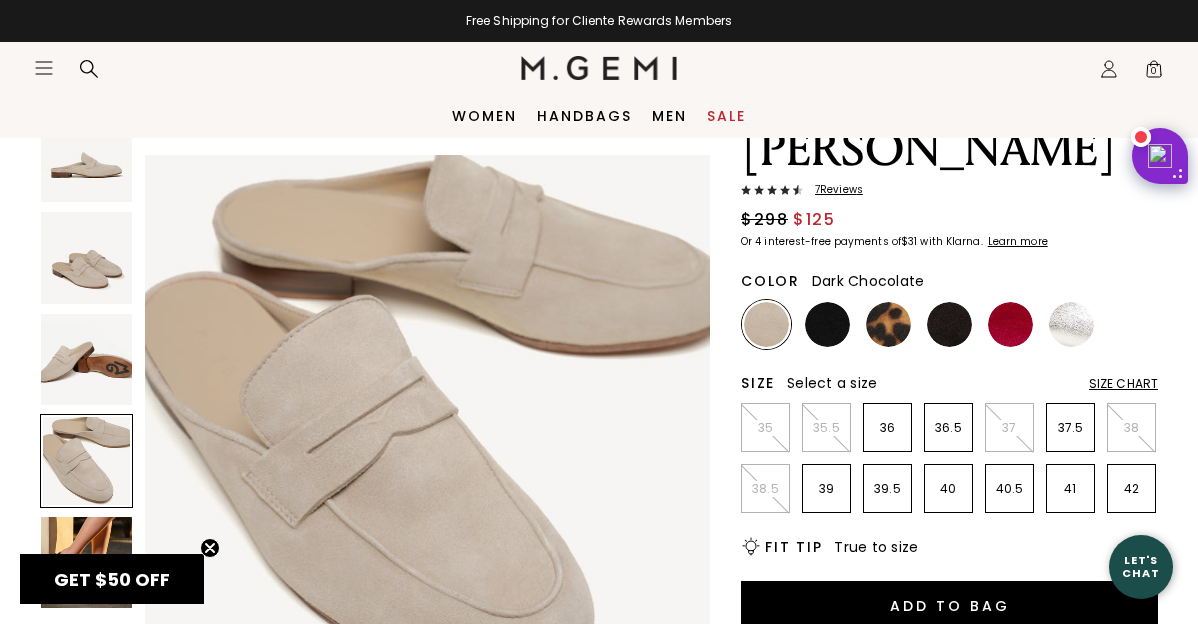 click at bounding box center [949, 324] 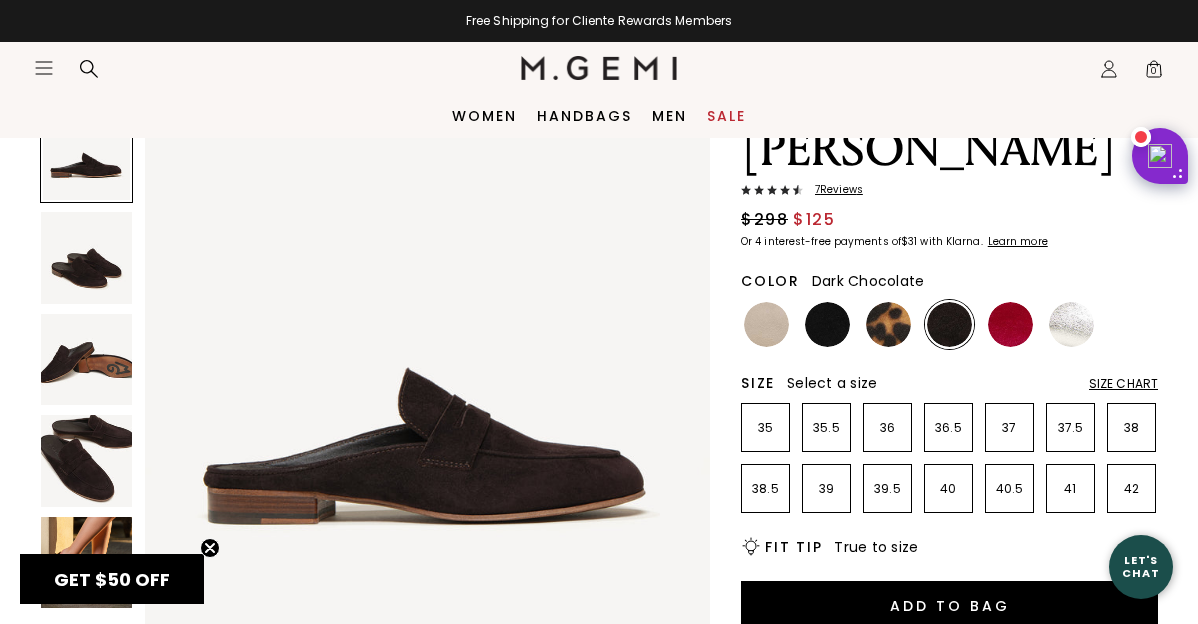 scroll, scrollTop: 0, scrollLeft: 0, axis: both 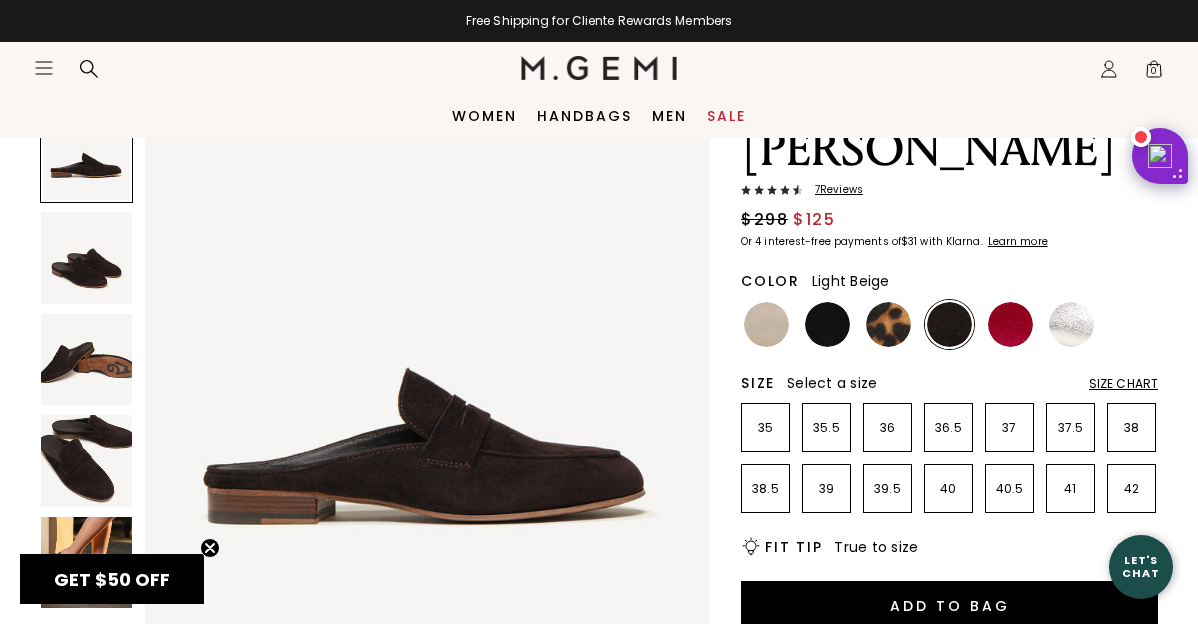 click at bounding box center [766, 324] 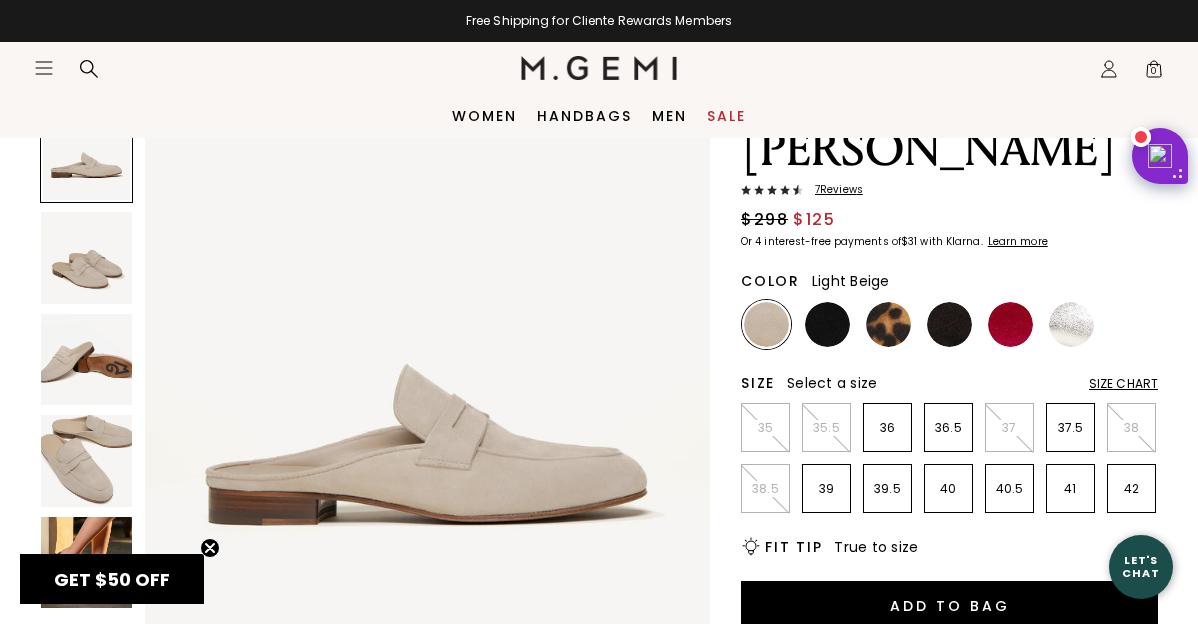 scroll, scrollTop: 236, scrollLeft: 0, axis: vertical 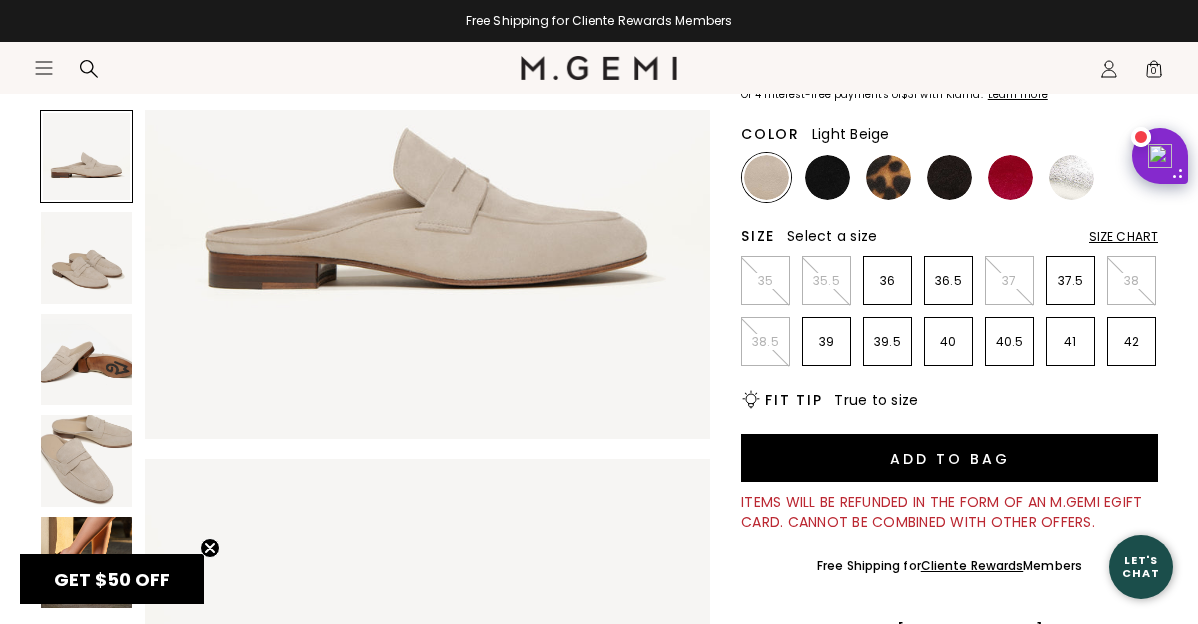 click 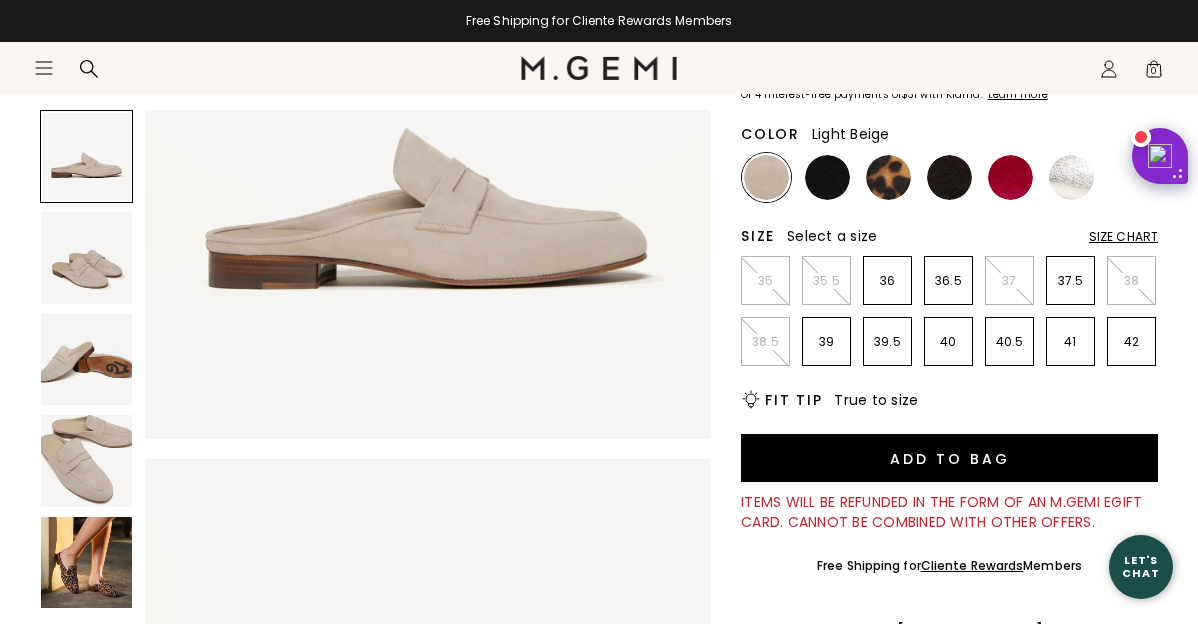 scroll, scrollTop: 352, scrollLeft: 0, axis: vertical 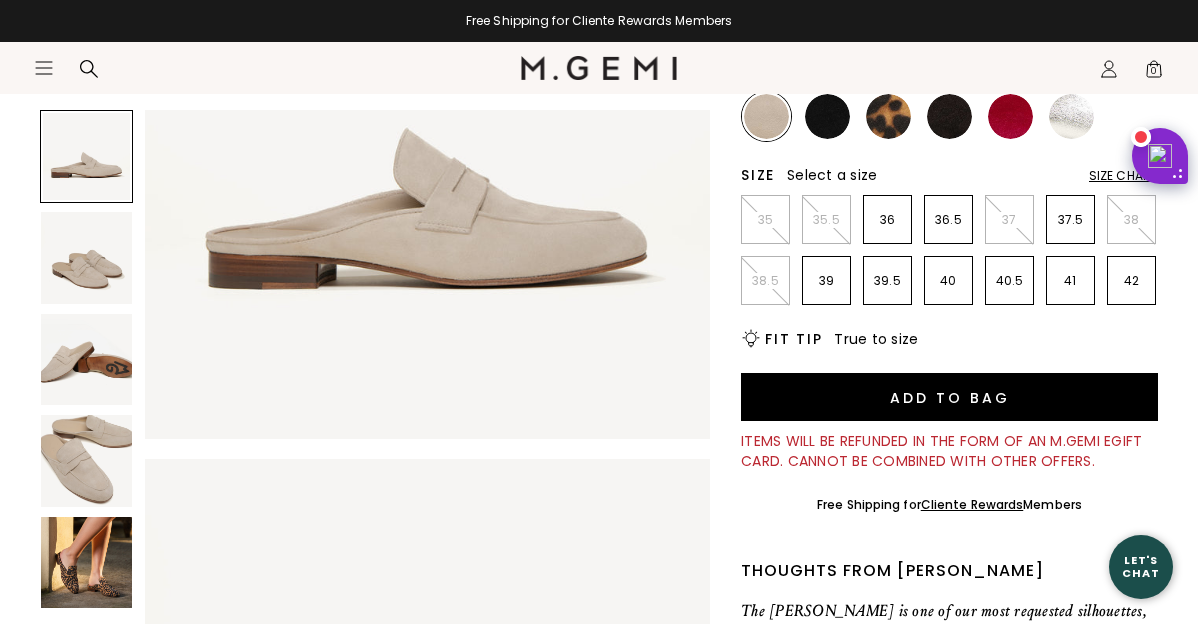 click at bounding box center (86, 562) 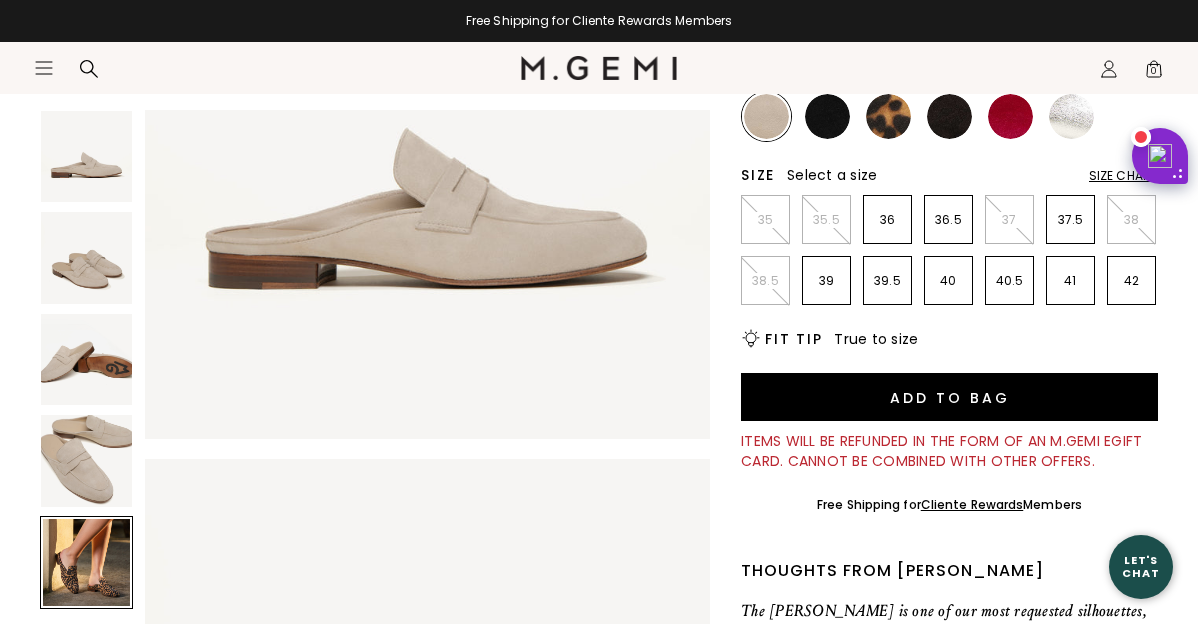 scroll, scrollTop: 0, scrollLeft: 0, axis: both 